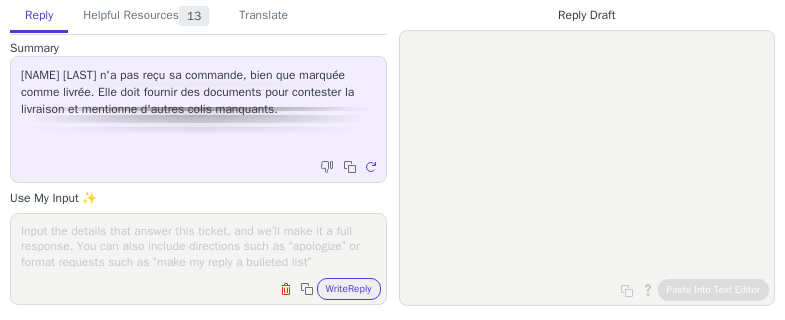 scroll, scrollTop: 0, scrollLeft: 0, axis: both 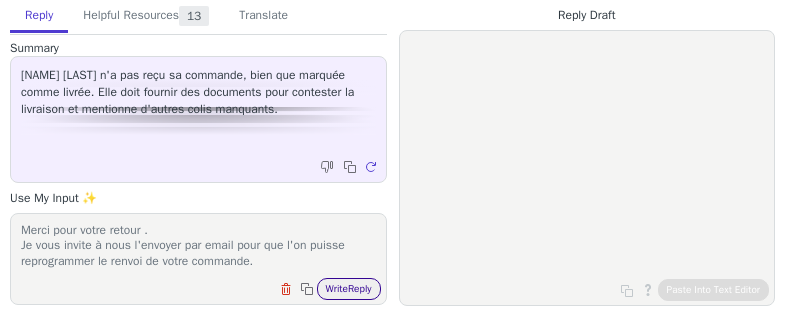 type on "Bonjour,
Merci pour votre retour .
Je vous invite à nous l'envoyer par email pour que l'on puisse reprogrammer le renvoi de votre commande." 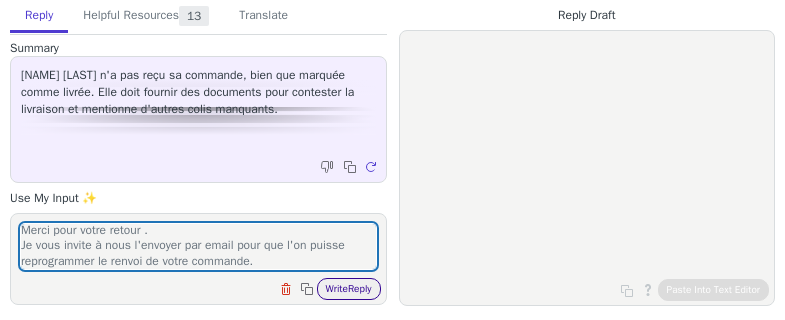 click on "Write  Reply" at bounding box center [349, 289] 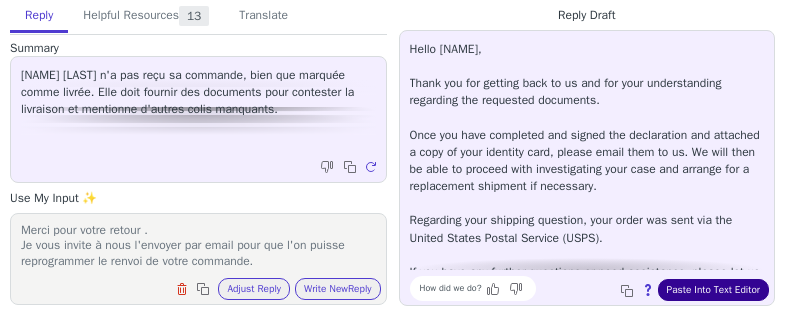 click on "Paste Into Text Editor" at bounding box center [713, 290] 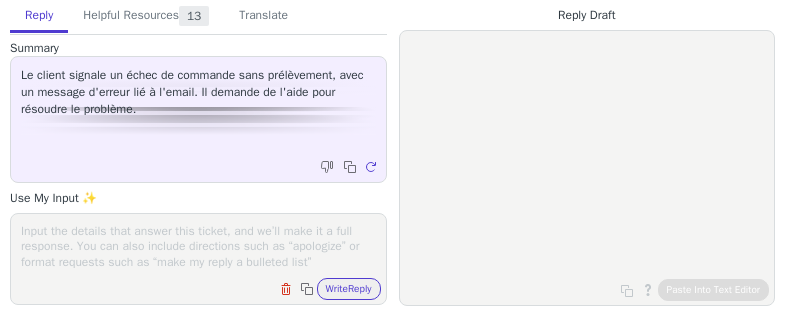 scroll, scrollTop: 0, scrollLeft: 0, axis: both 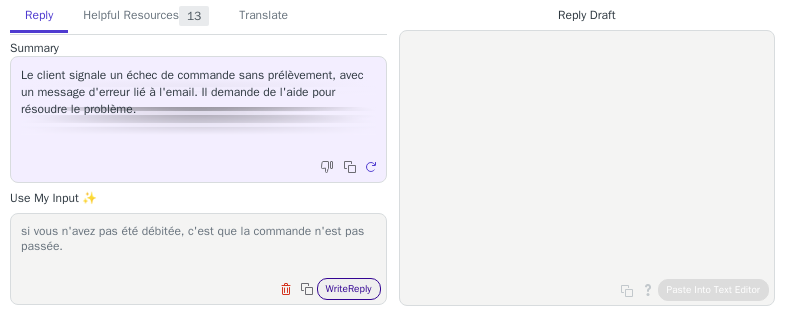 type on "si vous n'avez pas été débitée, c'est que la commande n'est pas passée." 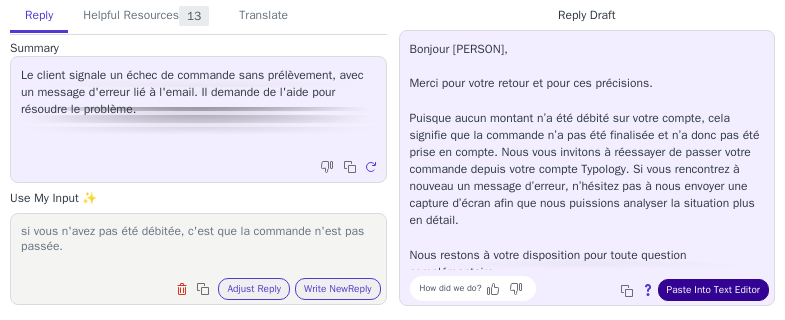 click on "Paste Into Text Editor" at bounding box center [713, 290] 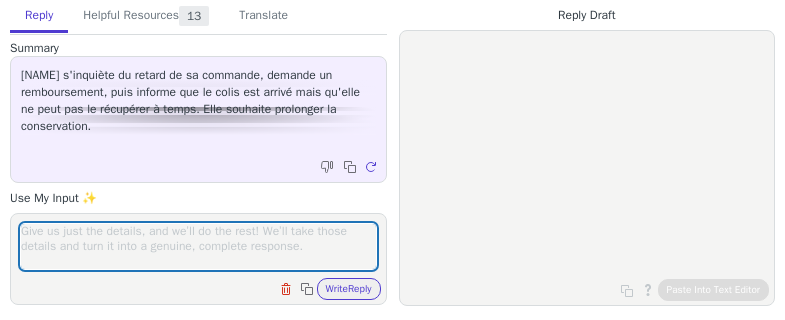 scroll, scrollTop: 0, scrollLeft: 0, axis: both 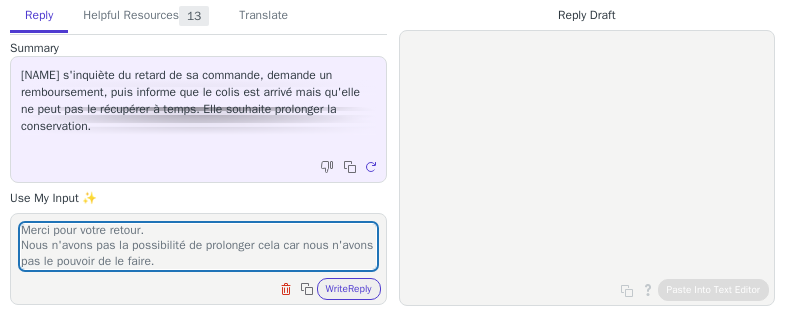 click on "Bonjour,
Merci pour votre retour.
Nous n'avons pas la possibilité de prolonger cela car nous n'avons pas le pouvoir de le faire." at bounding box center (198, 246) 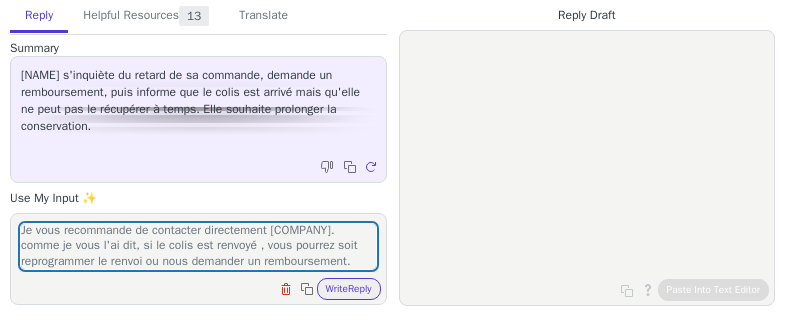 scroll, scrollTop: 109, scrollLeft: 0, axis: vertical 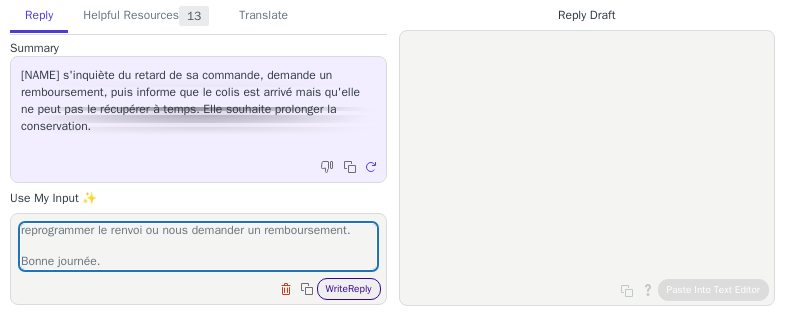type on "Bonjour,
Merci pour votre retour.
Nous n'avons pas la possibilité de prolonger cela car nous n'avons pas la main sur le transport du colis.
Je vous recommande de contacter directement mondial relay.
comme je vous l'ai dit, si le colis est renvoyé , vous pourrez soit reprogrammer le renvoi ou nous demander un remboursement.
Bonne journée." 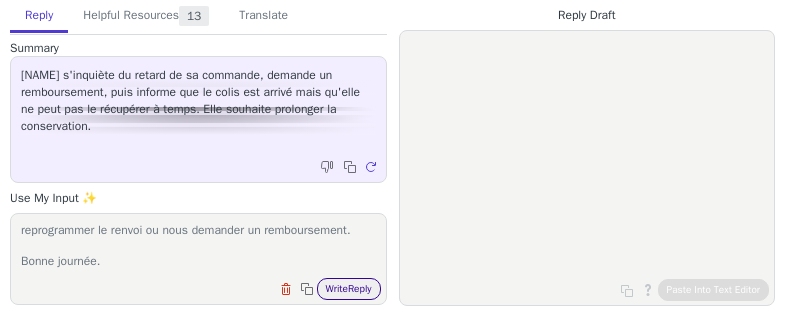 click on "Write  Reply" at bounding box center (349, 289) 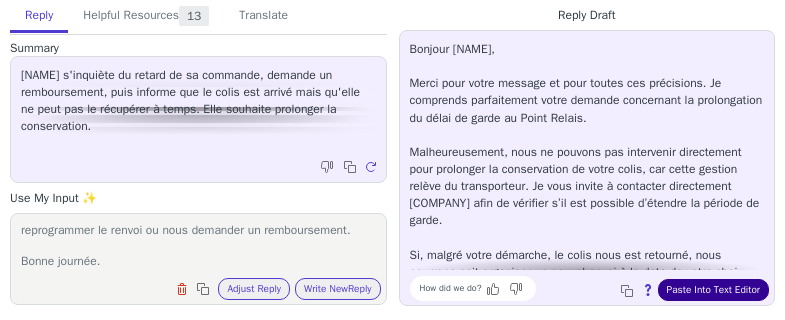 click on "Paste Into Text Editor" at bounding box center (713, 290) 